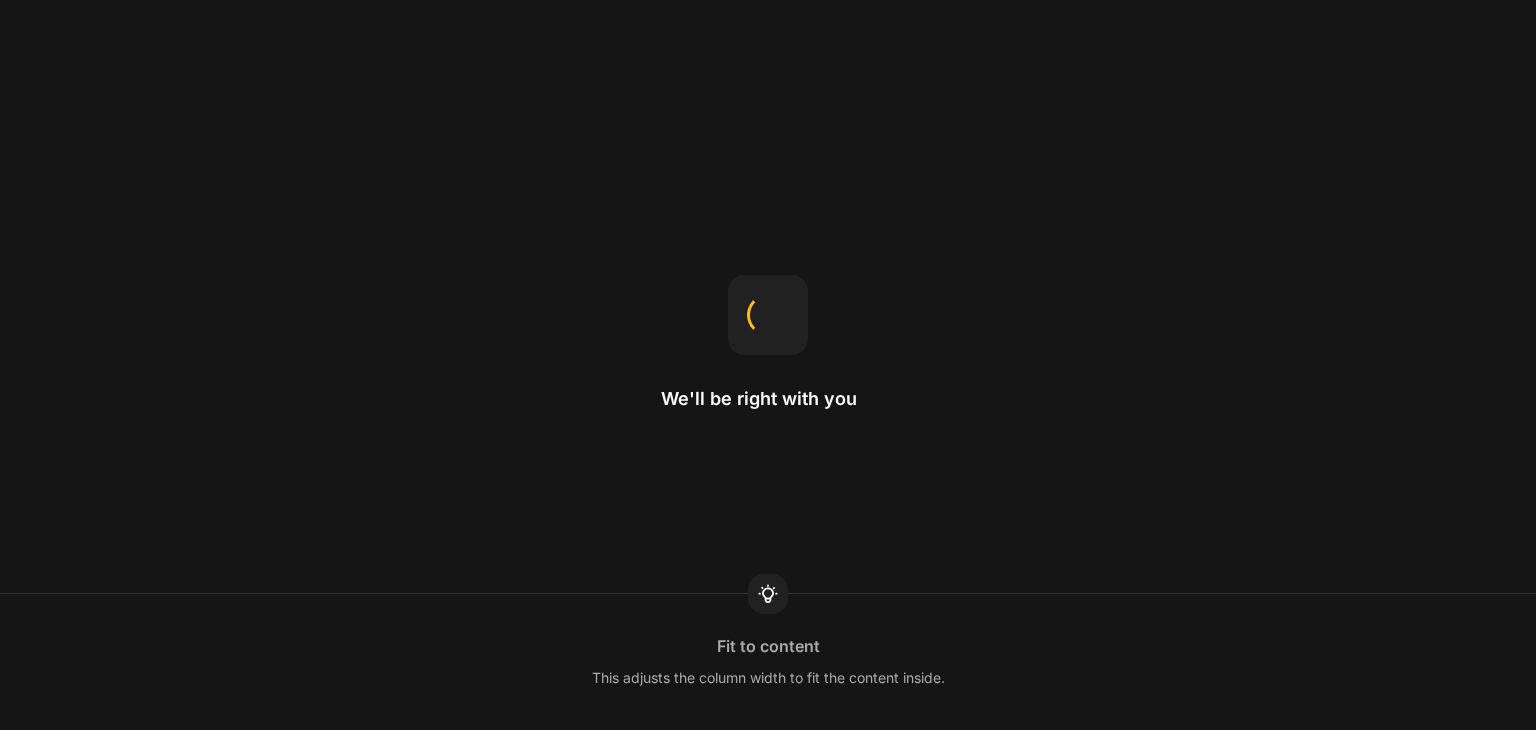 scroll, scrollTop: 0, scrollLeft: 0, axis: both 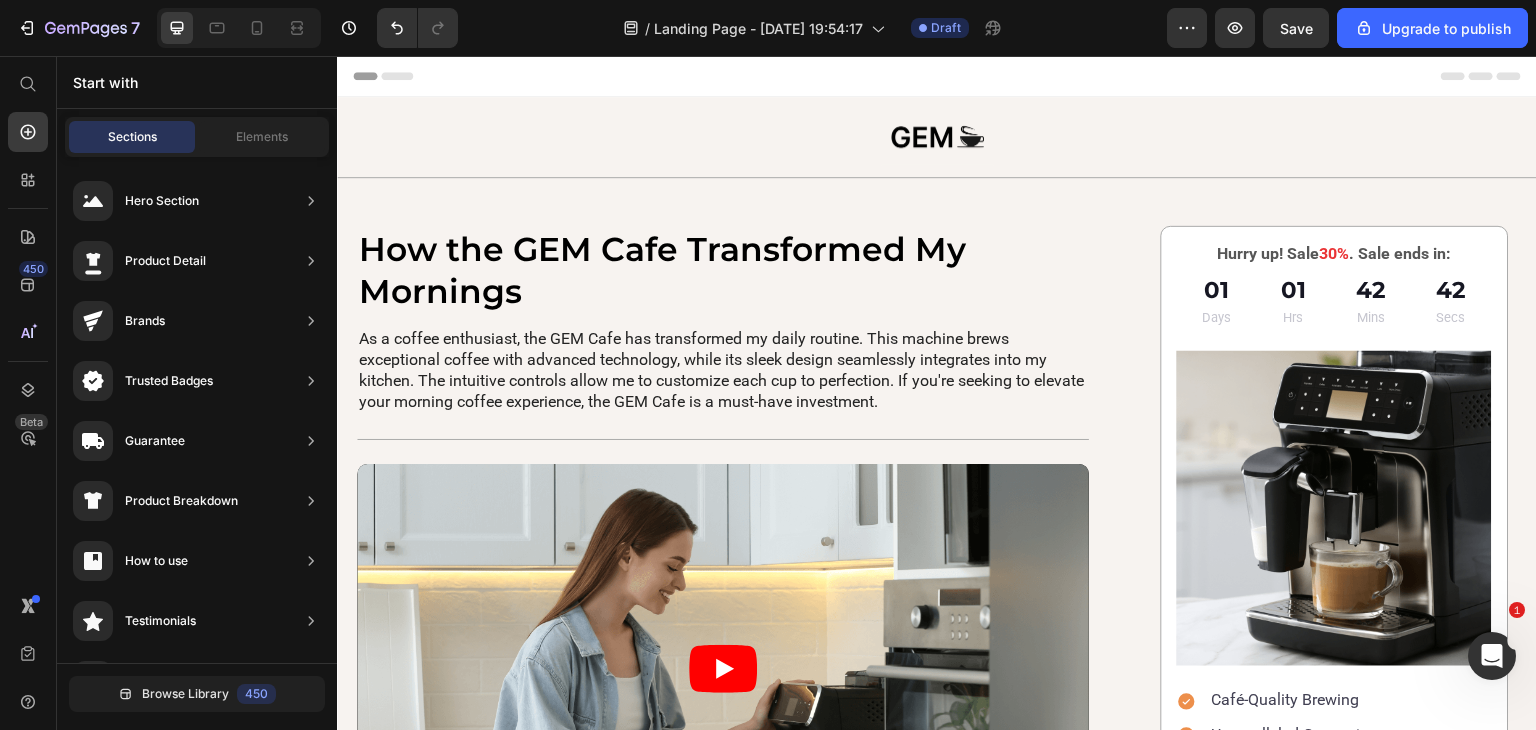 drag, startPoint x: 1527, startPoint y: 637, endPoint x: 1829, endPoint y: 101, distance: 615.2235 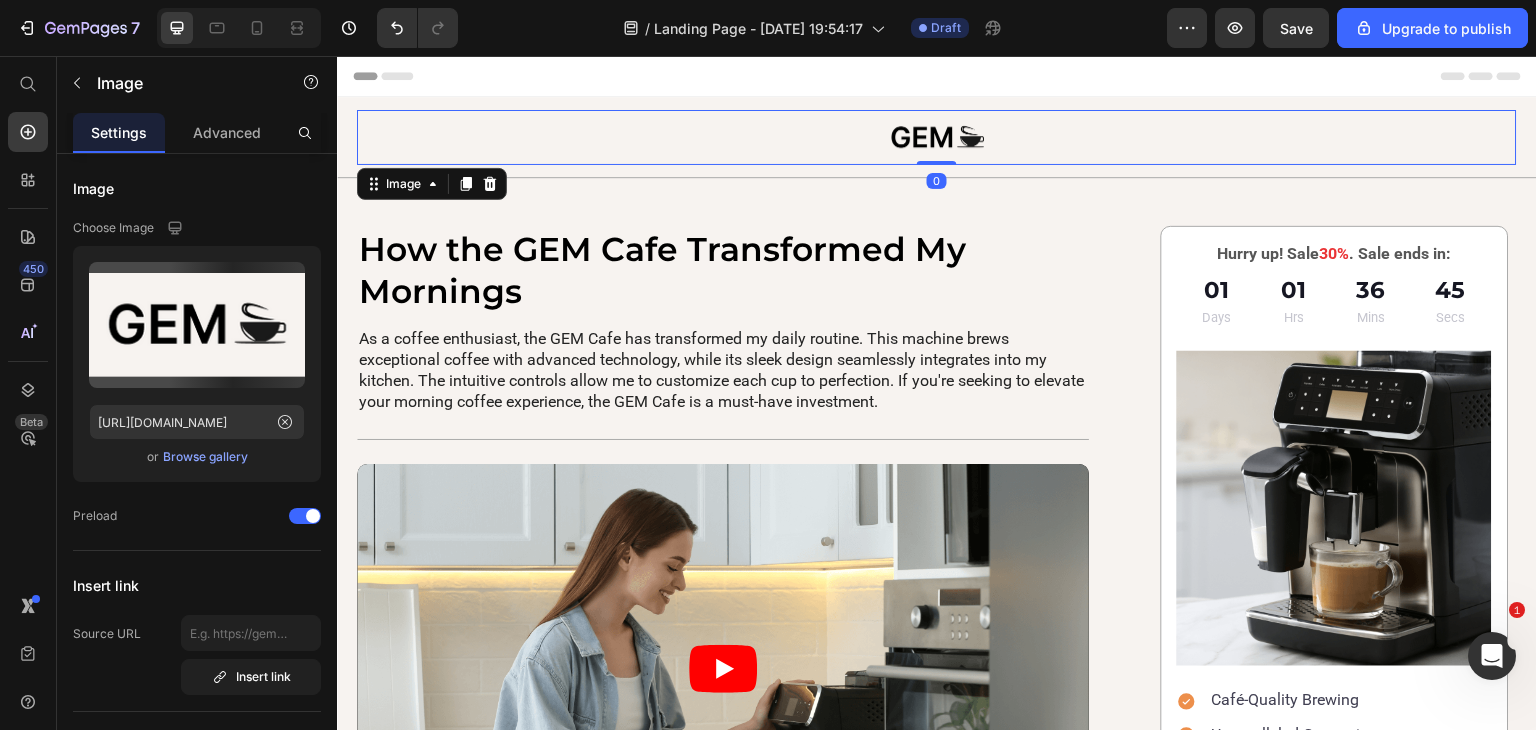click at bounding box center [937, 137] 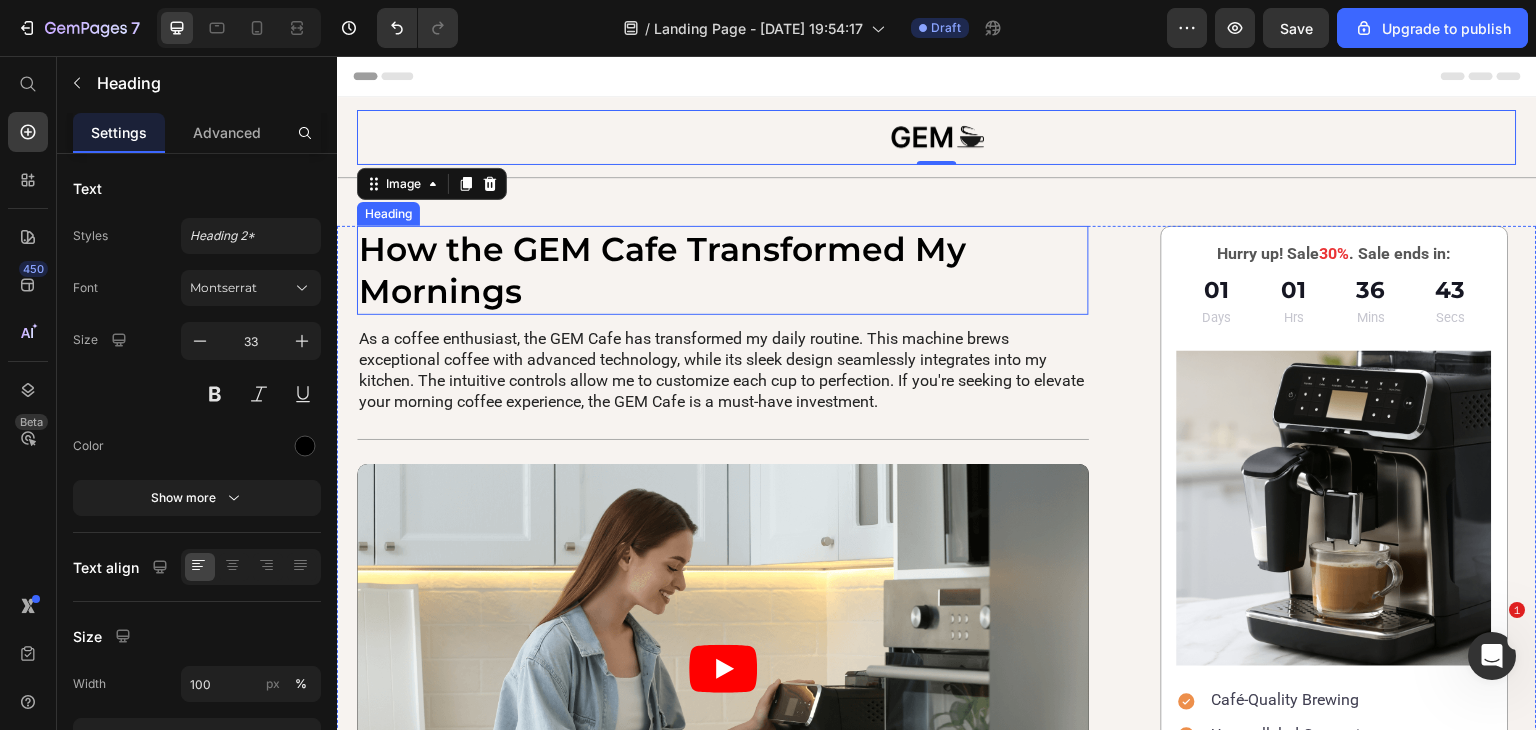 click on "How the GEM Cafe Transformed My Mornings" at bounding box center (723, 271) 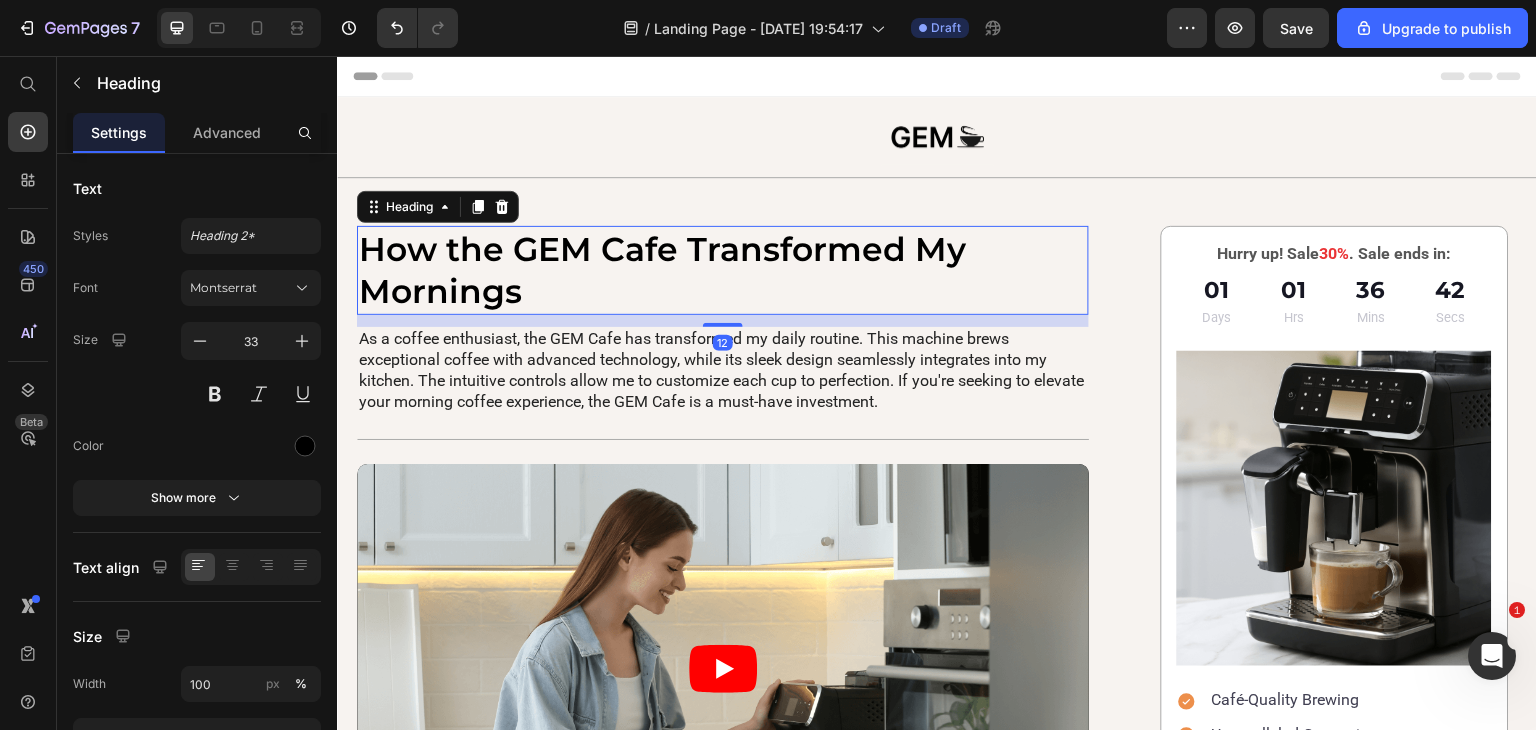 click on "How the GEM Cafe Transformed My Mornings" at bounding box center (723, 271) 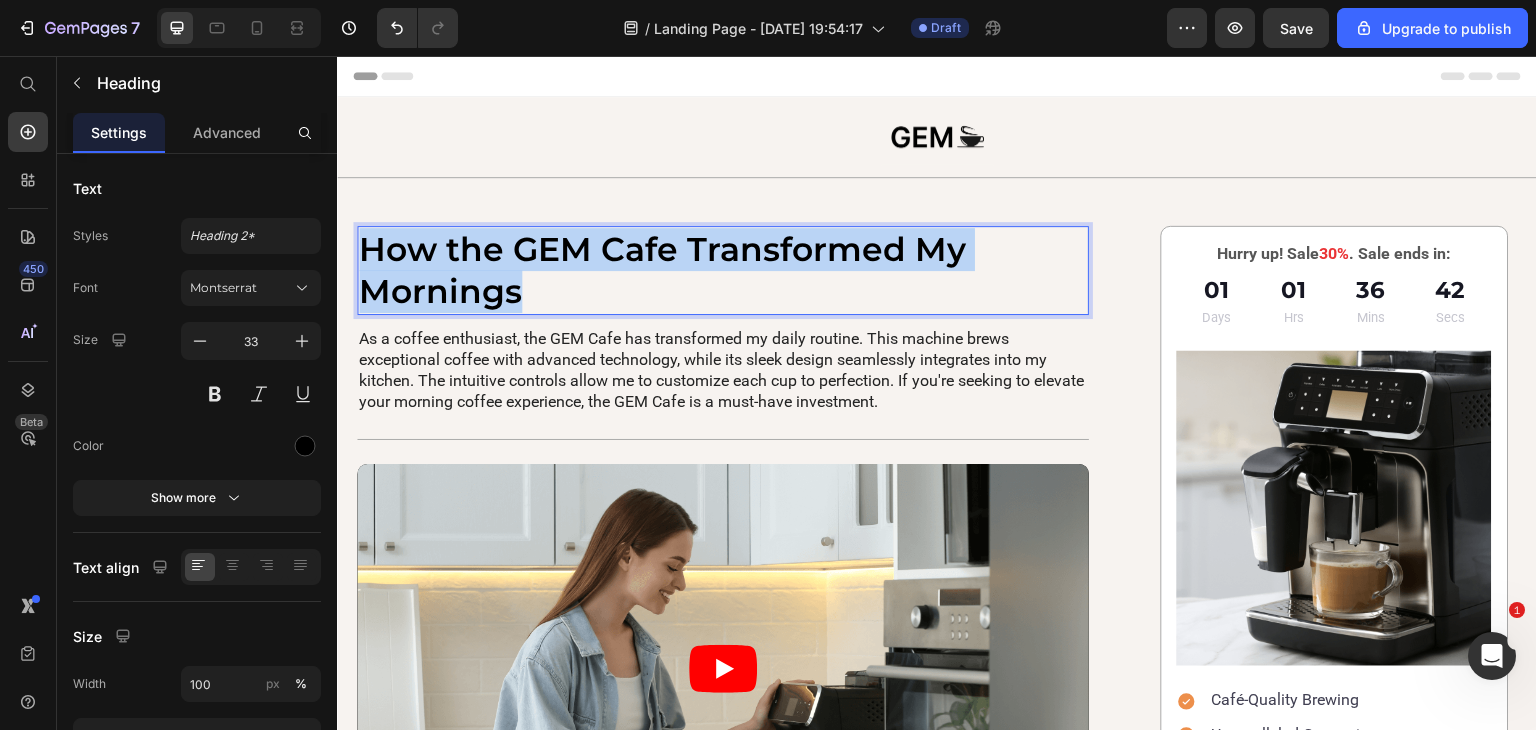 click on "How the GEM Cafe Transformed My Mornings" at bounding box center (723, 271) 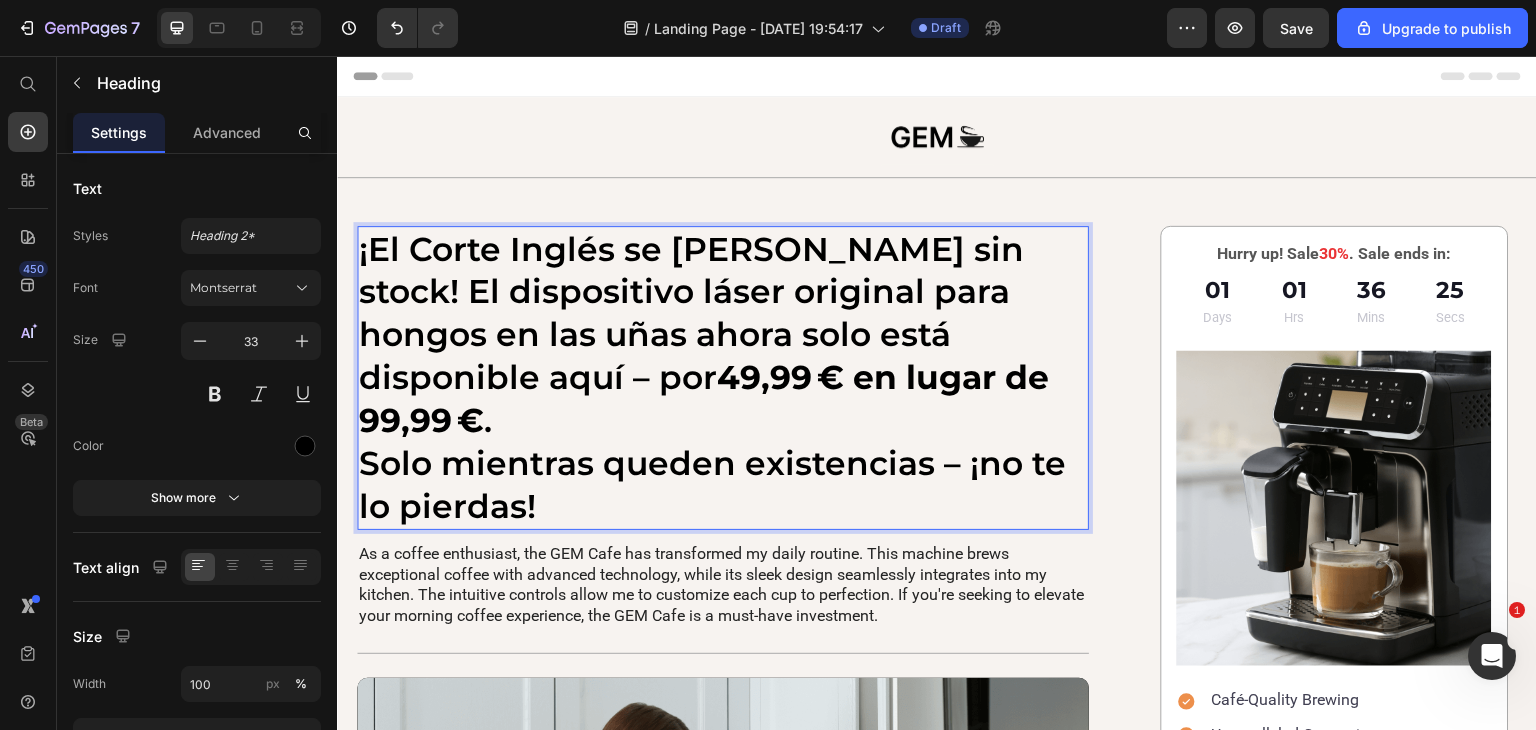 click on "Solo mientras queden existencias – ¡no te lo pierdas!" at bounding box center (723, 485) 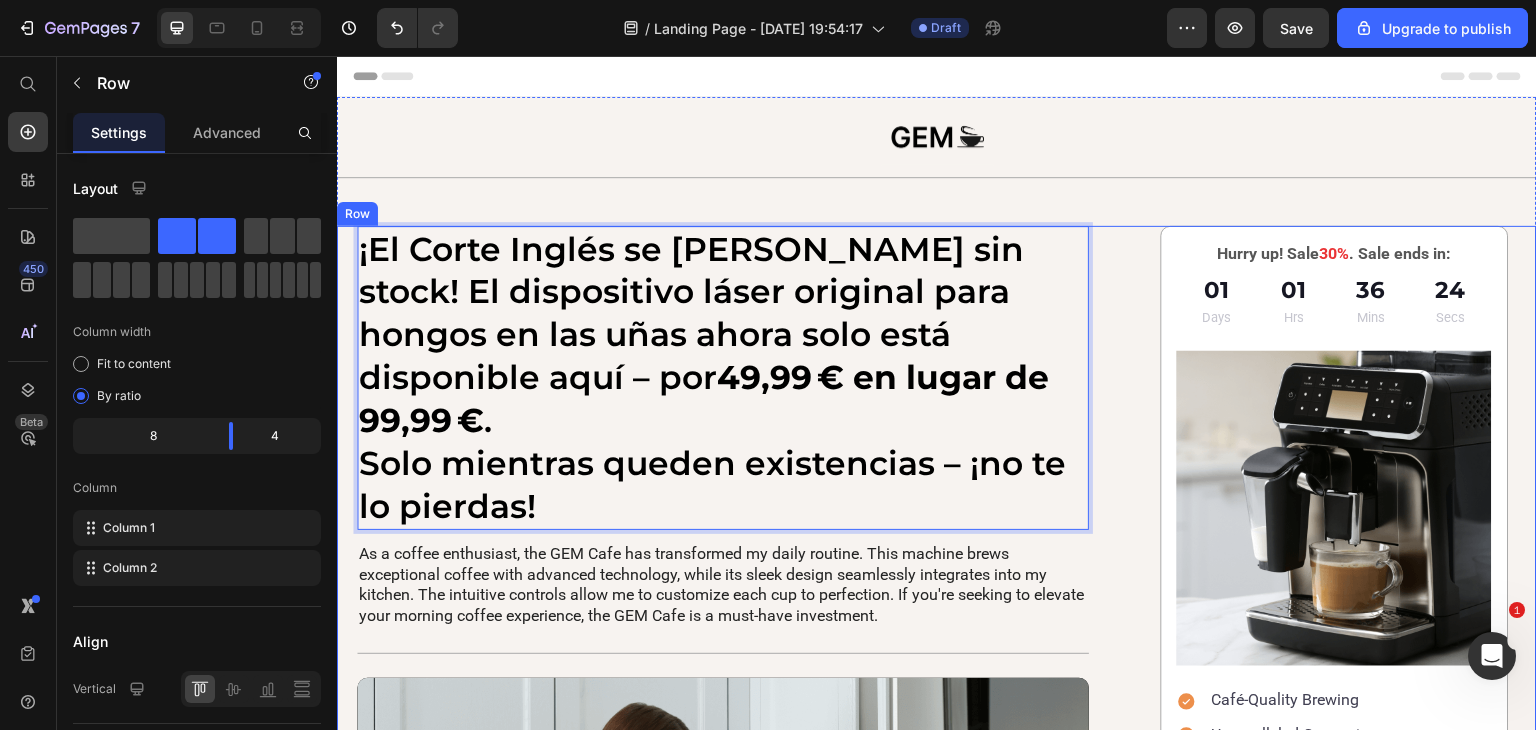 click on "¡El Corte Inglés se [PERSON_NAME] sin stock! El dispositivo láser original para hongos en las uñas ahora solo está disponible aquí – por  49,99 € en lugar de 99,99 € . Solo mientras queden existencias – ¡no te lo pierdas! Heading   12 As a coffee enthusiast, the GEM Cafe has transformed my daily routine. This machine brews exceptional coffee with advanced technology, while its sleek design seamlessly integrates into my kitchen. The intuitive controls allow me to customize each cup to perfection. If you're seeking to elevate your morning coffee experience, the GEM Cafe is a must-have investment. Text Block                Title Line Video Prior to the GEM Cafe, my daily coffee experience was often frustrating. I would visit local cafes, only to be let down by inconsistent quality and orders that didn't match my preferences. Text Block I found myself begrudgingly settling for subpar instant coffee at home, wishing I could somehow recreate the rich, smooth flavors I craved from my favorite cafe." at bounding box center [937, 1334] 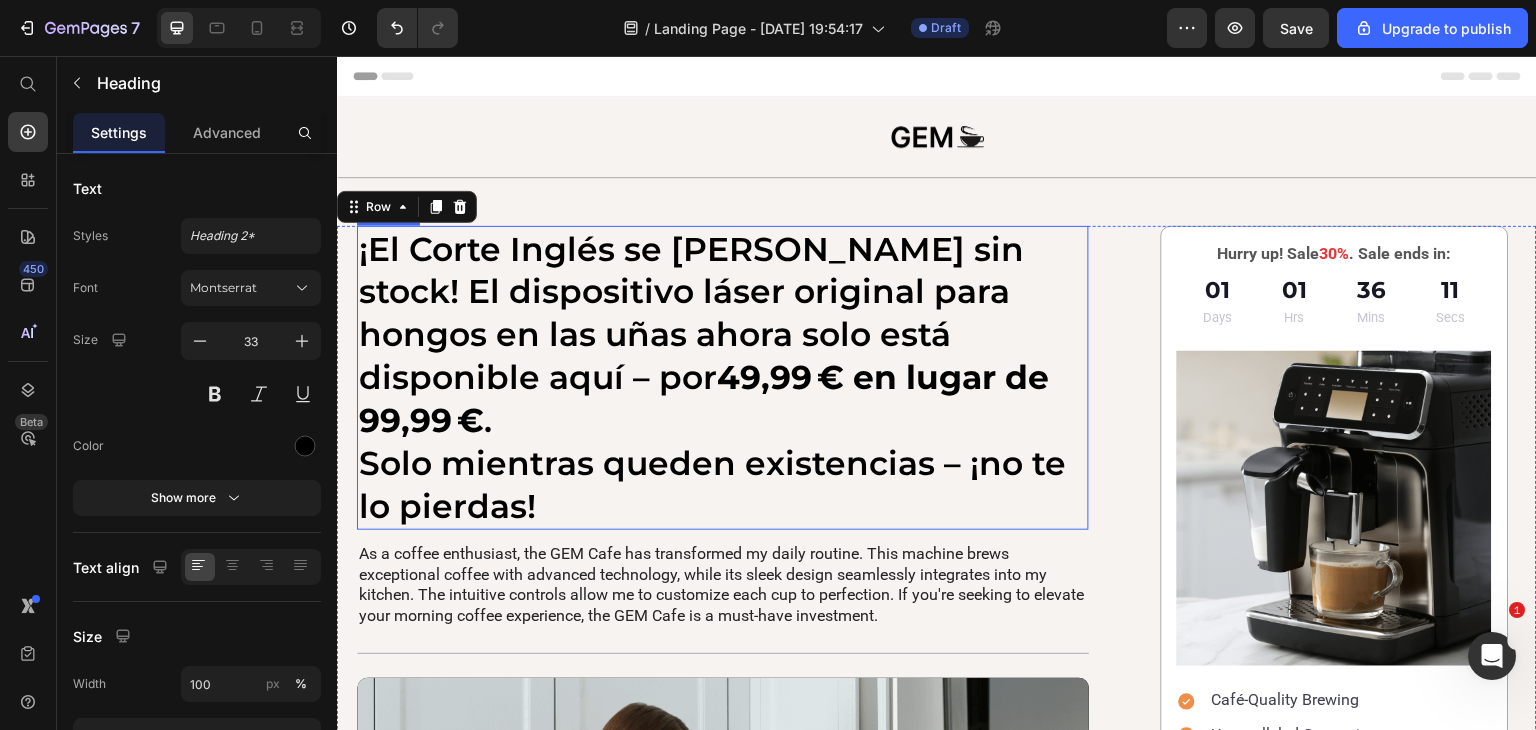 click on "¡El Corte Inglés se [PERSON_NAME] sin stock! El dispositivo láser original para hongos en las uñas ahora solo está disponible aquí – por  49,99 € en lugar de 99,99 € . Solo mientras queden existencias – ¡no te lo pierdas!" at bounding box center (723, 378) 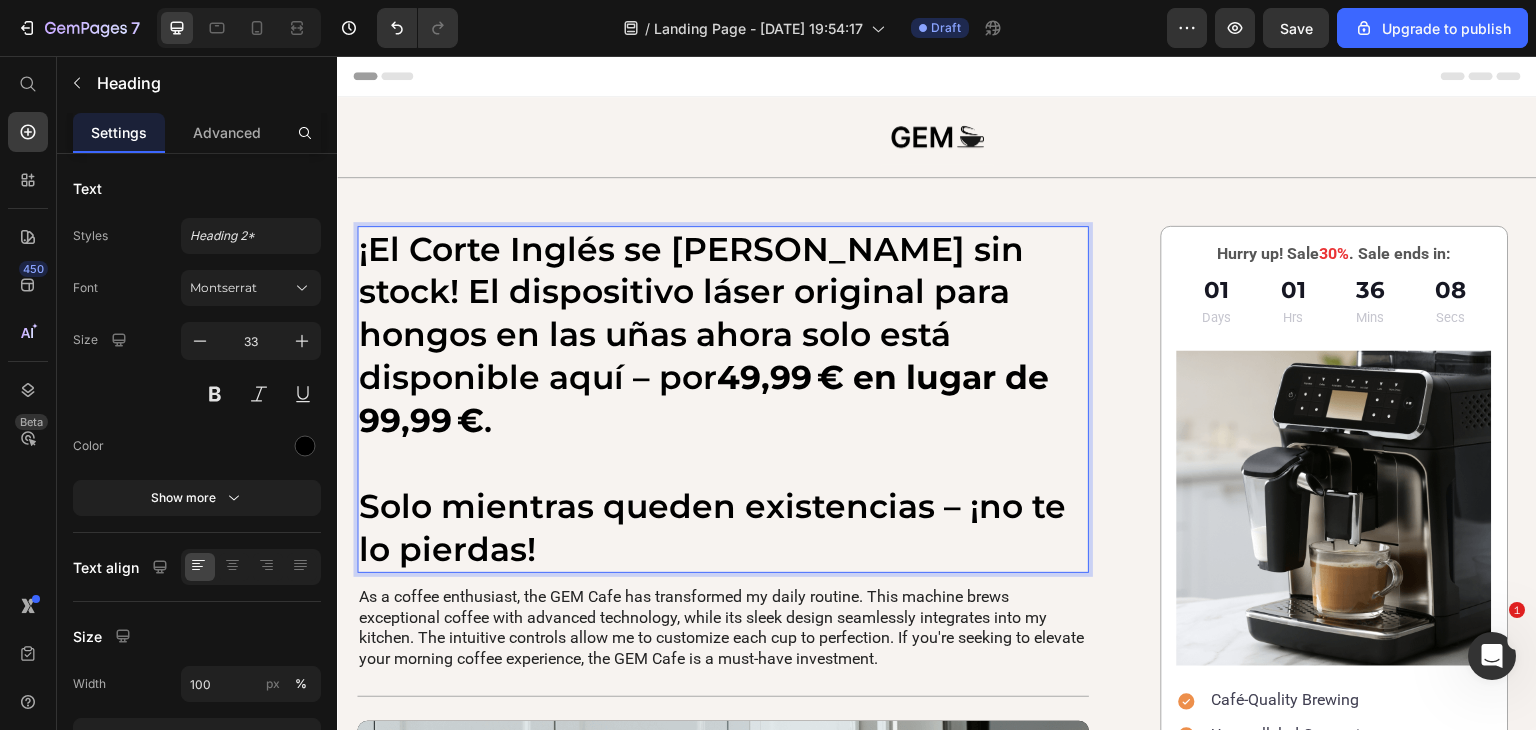 click on "¡El Corte Inglés se [PERSON_NAME] sin stock! El dispositivo láser original para hongos en las uñas ahora solo está disponible aquí – por  49,99 € en lugar de 99,99 € . ⁠⁠⁠⁠⁠⁠⁠ Solo mientras queden existencias – ¡no te lo pierdas!" at bounding box center (723, 399) 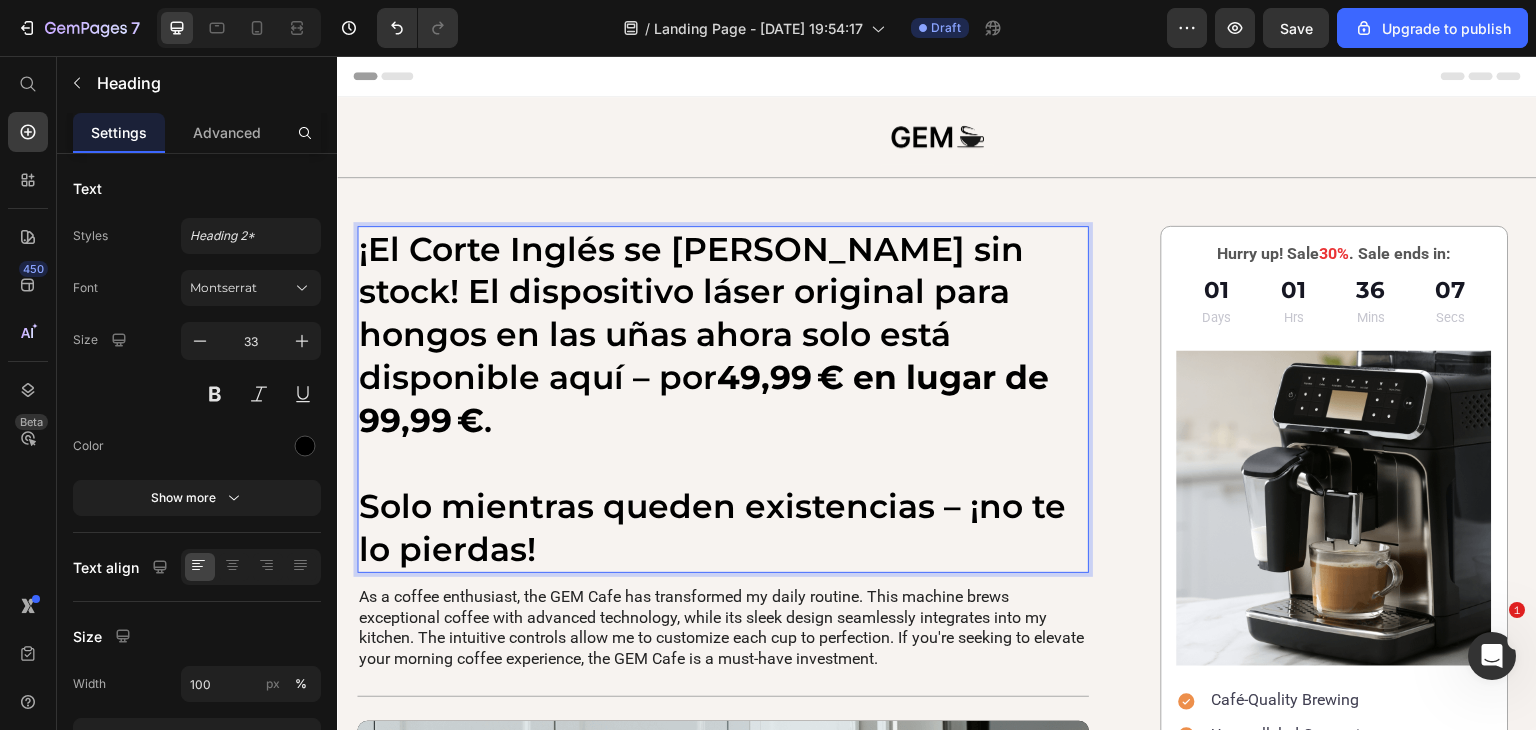 click on "49,99 € en lugar de 99,99 €" at bounding box center [704, 398] 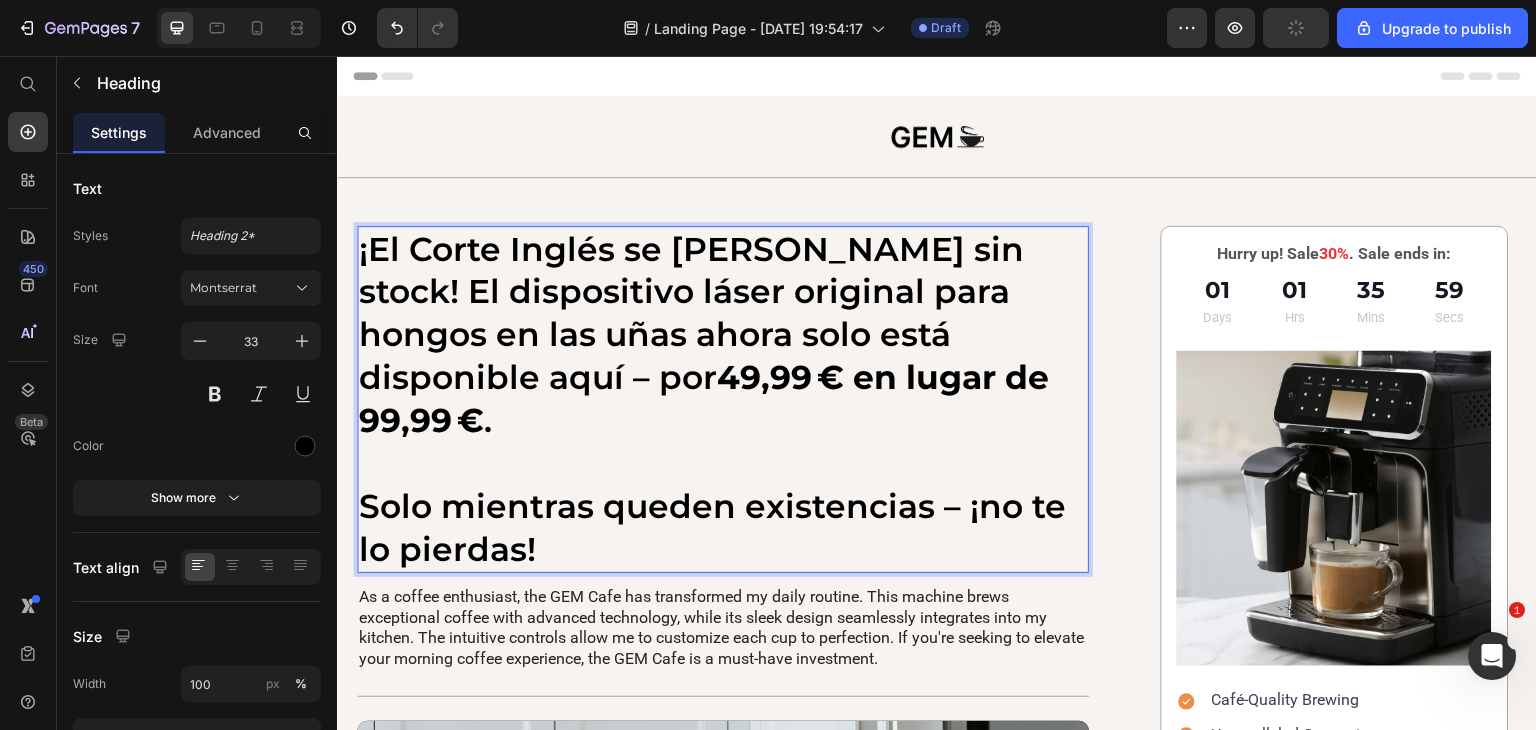 click on "¡El Corte Inglés se [PERSON_NAME] sin stock! El dispositivo láser original para hongos en las uñas ahora solo está disponible aquí – por  49,99 € en lugar de 99,99 € . Solo mientras queden existencias – ¡no te lo pierdas!" at bounding box center (723, 399) 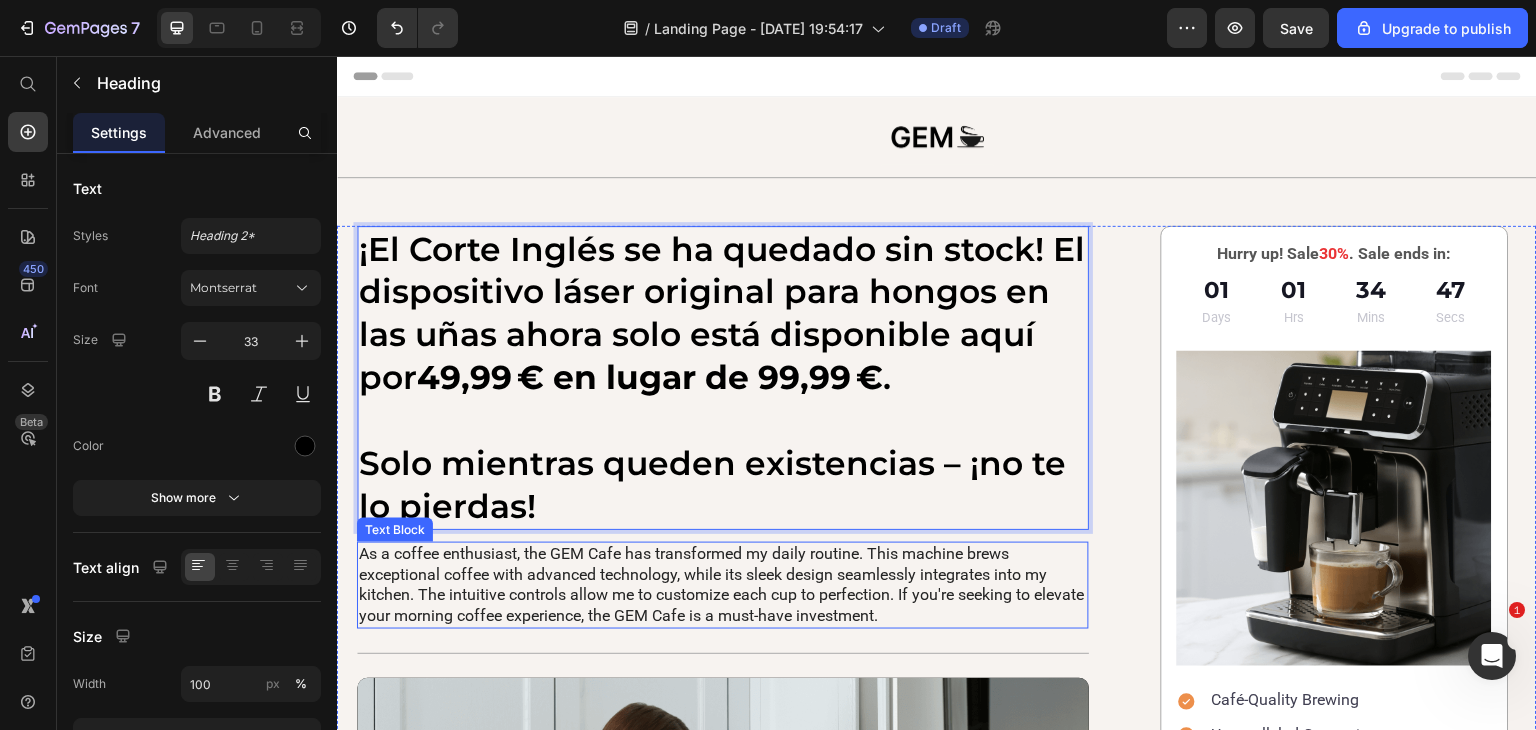 click on "As a coffee enthusiast, the GEM Cafe has transformed my daily routine. This machine brews exceptional coffee with advanced technology, while its sleek design seamlessly integrates into my kitchen. The intuitive controls allow me to customize each cup to perfection. If you're seeking to elevate your morning coffee experience, the GEM Cafe is a must-have investment." at bounding box center (723, 585) 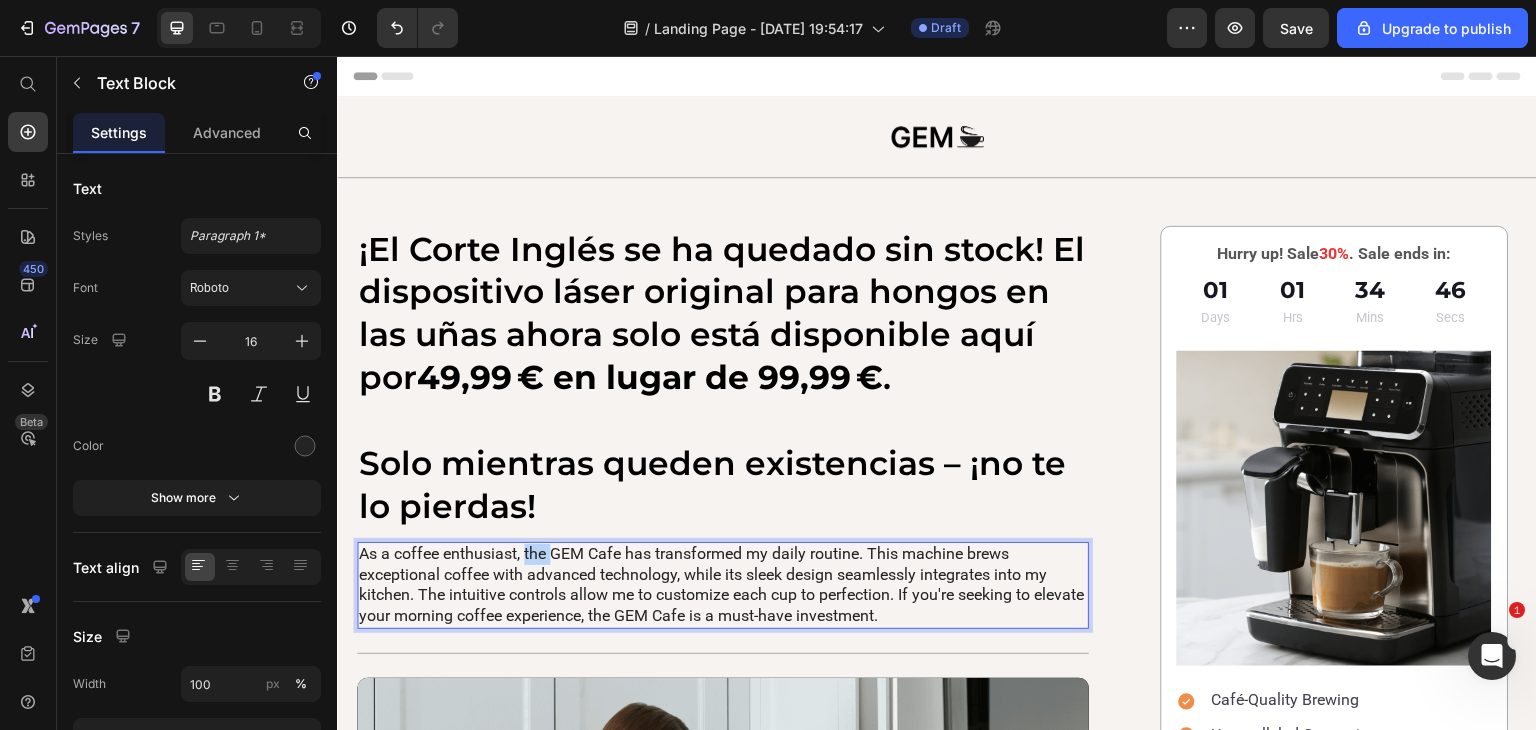 click on "As a coffee enthusiast, the GEM Cafe has transformed my daily routine. This machine brews exceptional coffee with advanced technology, while its sleek design seamlessly integrates into my kitchen. The intuitive controls allow me to customize each cup to perfection. If you're seeking to elevate your morning coffee experience, the GEM Cafe is a must-have investment." at bounding box center [723, 585] 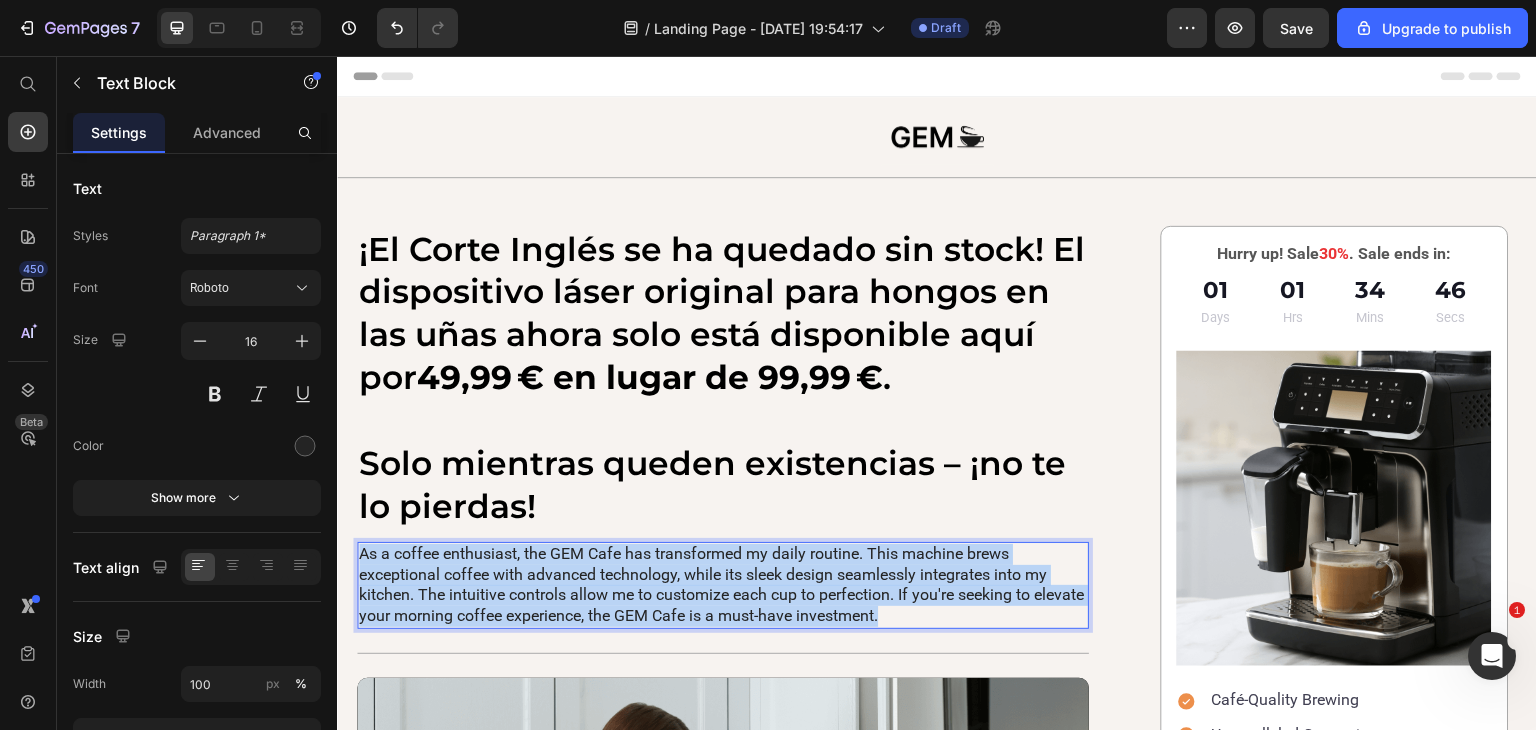 click on "As a coffee enthusiast, the GEM Cafe has transformed my daily routine. This machine brews exceptional coffee with advanced technology, while its sleek design seamlessly integrates into my kitchen. The intuitive controls allow me to customize each cup to perfection. If you're seeking to elevate your morning coffee experience, the GEM Cafe is a must-have investment." at bounding box center [723, 585] 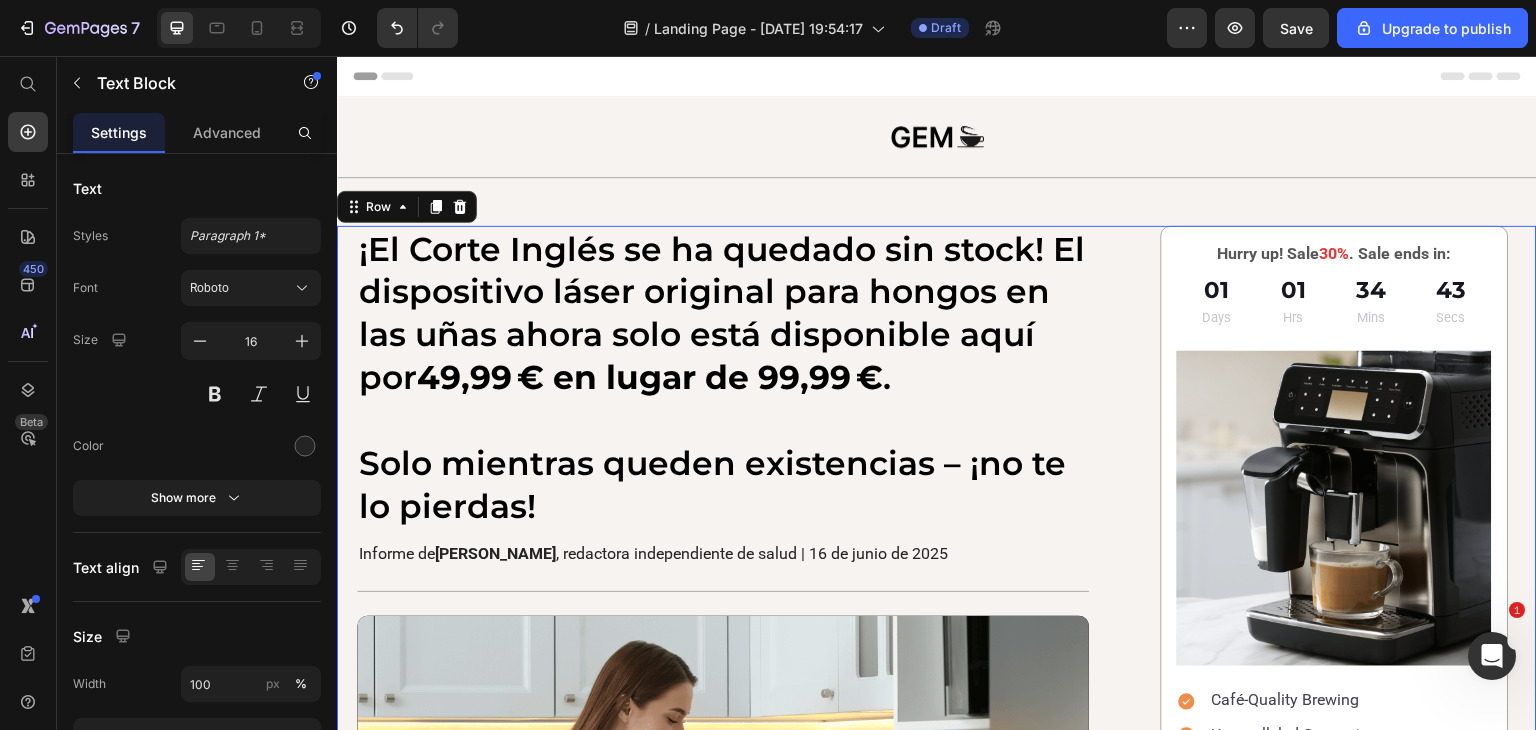 click on "¡El Corte Inglés se [PERSON_NAME] sin stock! El dispositivo láser original para hongos en las uñas ahora solo está disponible aquí por  49,99 € en lugar de 99,99 € . Solo mientras queden existencias – ¡no te lo pierdas! Heading Informe de  [PERSON_NAME] , redactora independiente de salud | 16 de junio de 2025 Text Block                Title Line Video Prior to the GEM Cafe, my daily coffee experience was often frustrating. I would visit local cafes, only to be let down by inconsistent quality and orders that didn't match my preferences. Text Block On days when the weather was particularly unpleasant - bitterly cold in the winter or sweltering hot in the summer - the prospect of venturing out for a cup of coffee felt like an arduous chore.  I found myself begrudgingly settling for subpar instant coffee at home, wishing I could somehow recreate the rich, smooth flavors I craved from my favorite cafe.  Text Block Image It wasn't until I discovered and invested in the  GEM Cafe Text Block Image" at bounding box center [937, 1302] 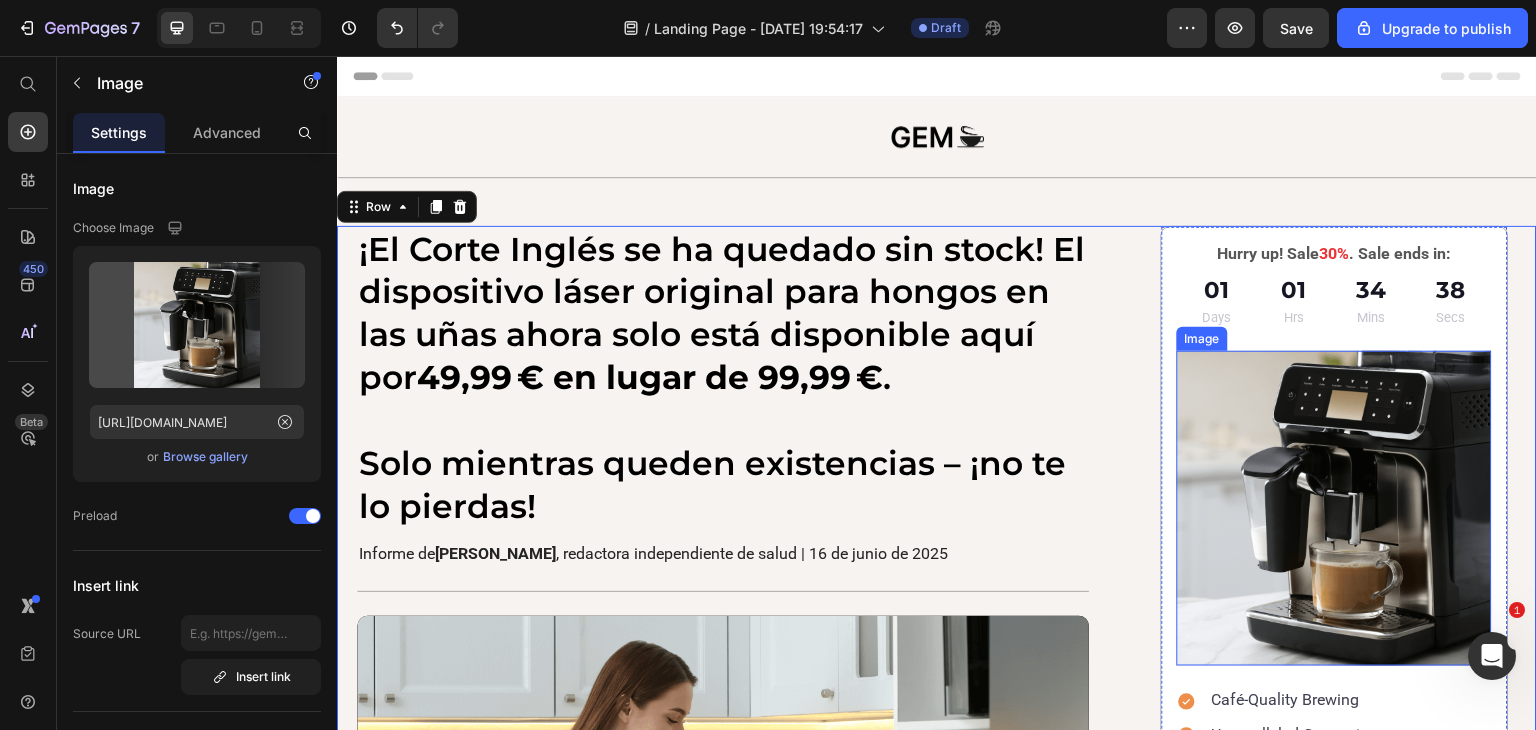 click at bounding box center [1334, 508] 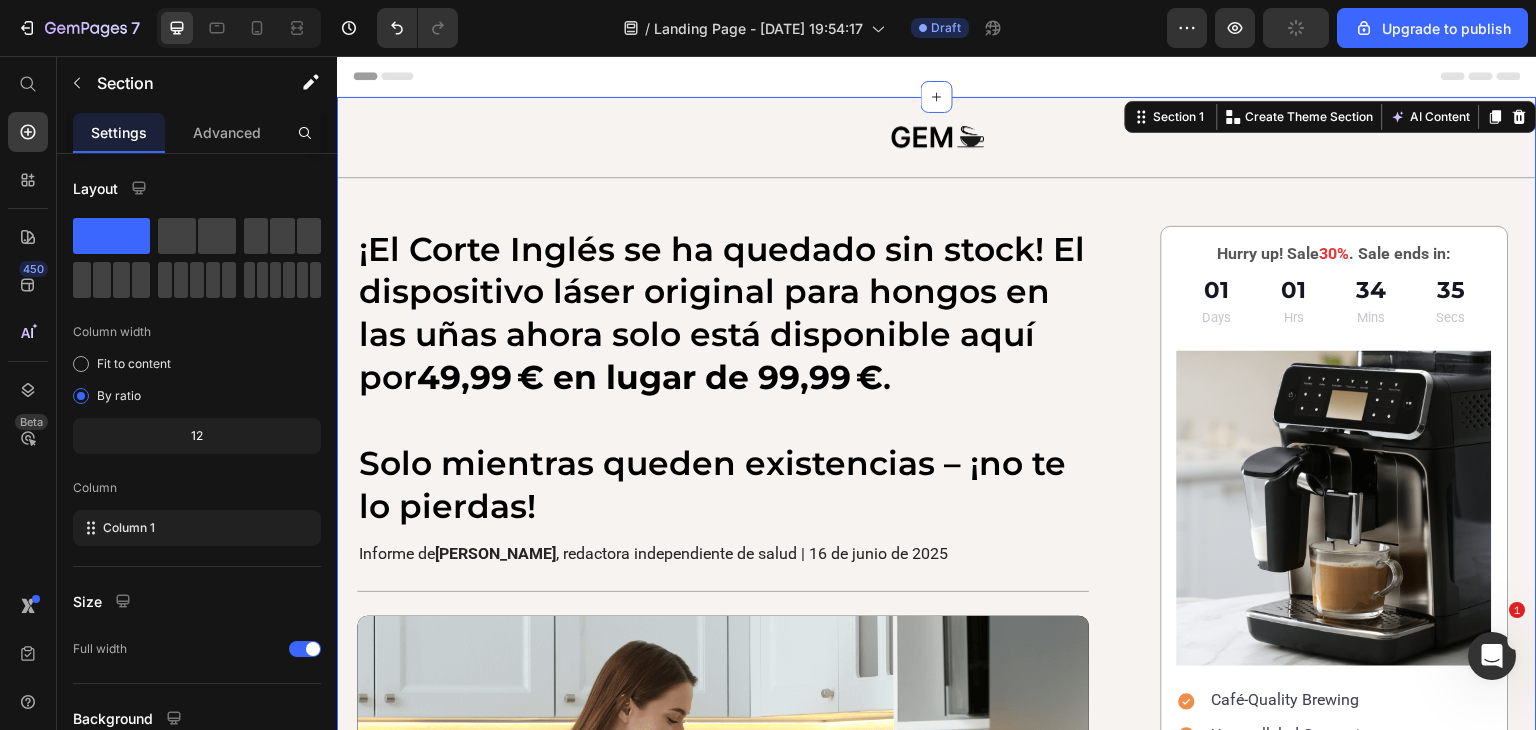 click on "Image Row ¡El Corte Inglés se [PERSON_NAME] sin stock! El dispositivo láser original para hongos en las uñas ahora solo está disponible aquí por  49,99 € en lugar de 99,99 € . Solo mientras queden existencias – ¡no te lo pierdas! Heading Informe de  [PERSON_NAME] , redactora independiente de salud | 16 de junio de 2025 Text Block                Title Line Video Prior to the GEM Cafe, my daily coffee experience was often frustrating. I would visit local cafes, only to be let down by inconsistent quality and orders that didn't match my preferences. Text Block On days when the weather was particularly unpleasant - bitterly cold in the winter or sweltering hot in the summer - the prospect of venturing out for a cup of coffee felt like an arduous chore.  I found myself begrudgingly settling for subpar instant coffee at home, wishing I could somehow recreate the rich, smooth flavors I craved from my favorite cafe.  Text Block Image It wasn't until I discovered and invested in the  GEM Cafe Image" at bounding box center (937, 1238) 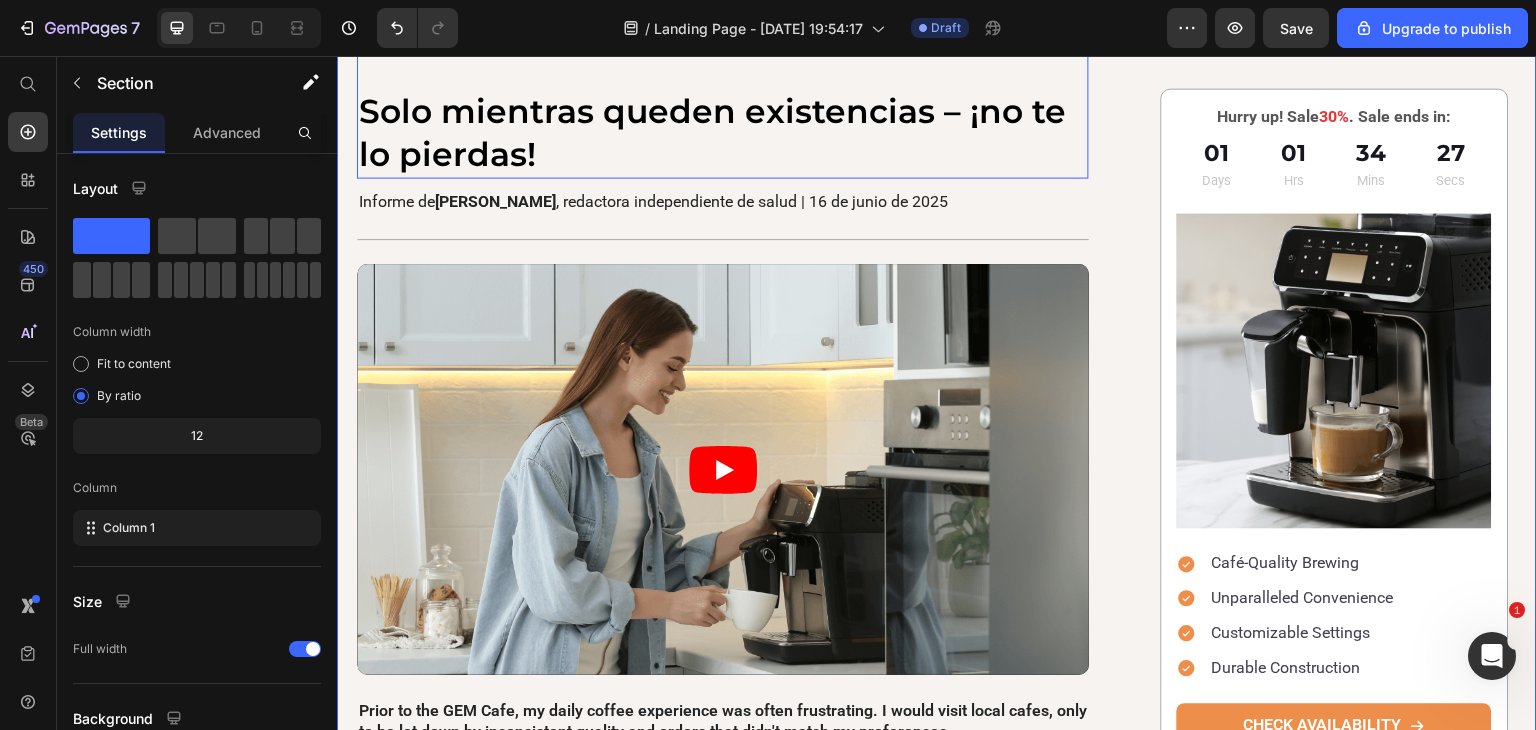 scroll, scrollTop: 400, scrollLeft: 0, axis: vertical 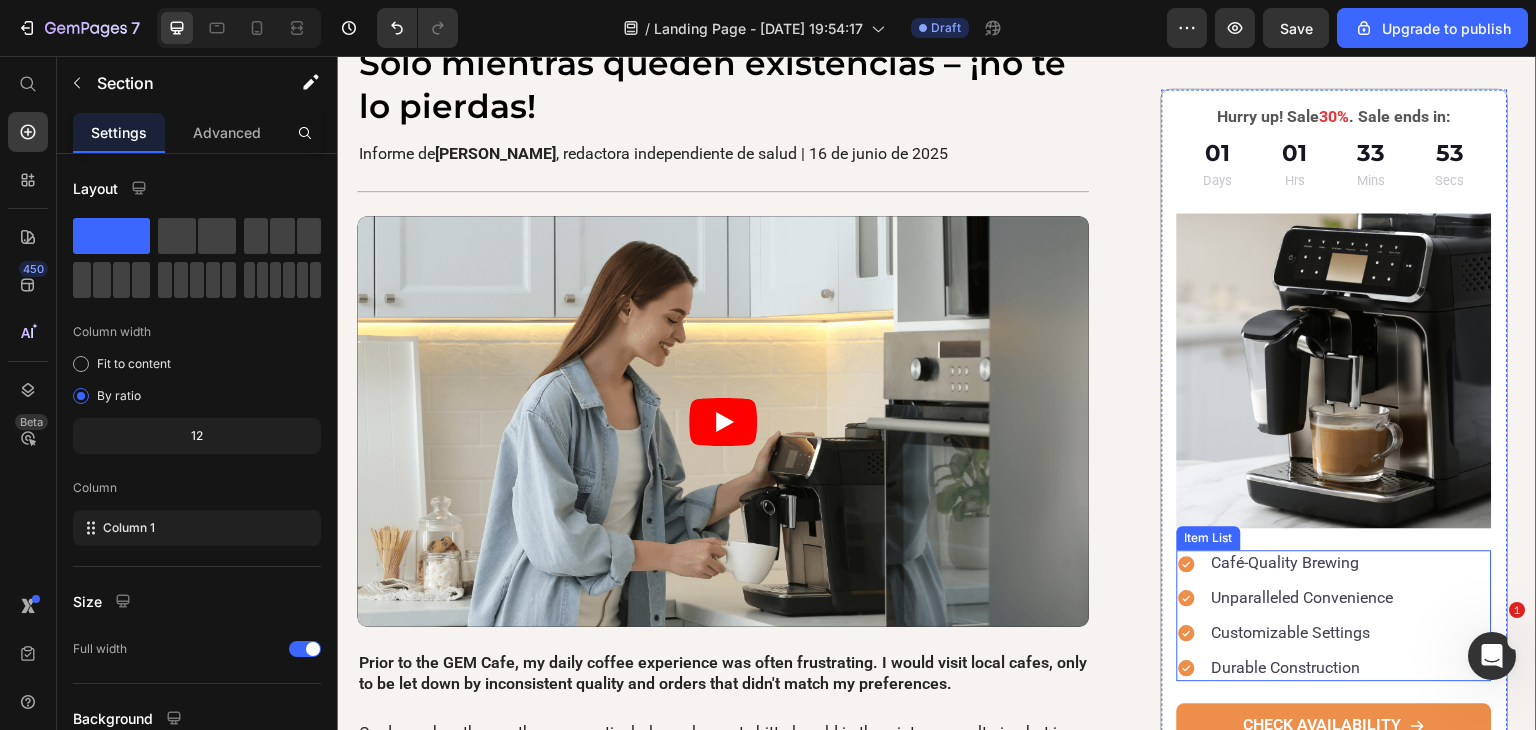 click on "Café-Quality Brewing" at bounding box center (1303, 564) 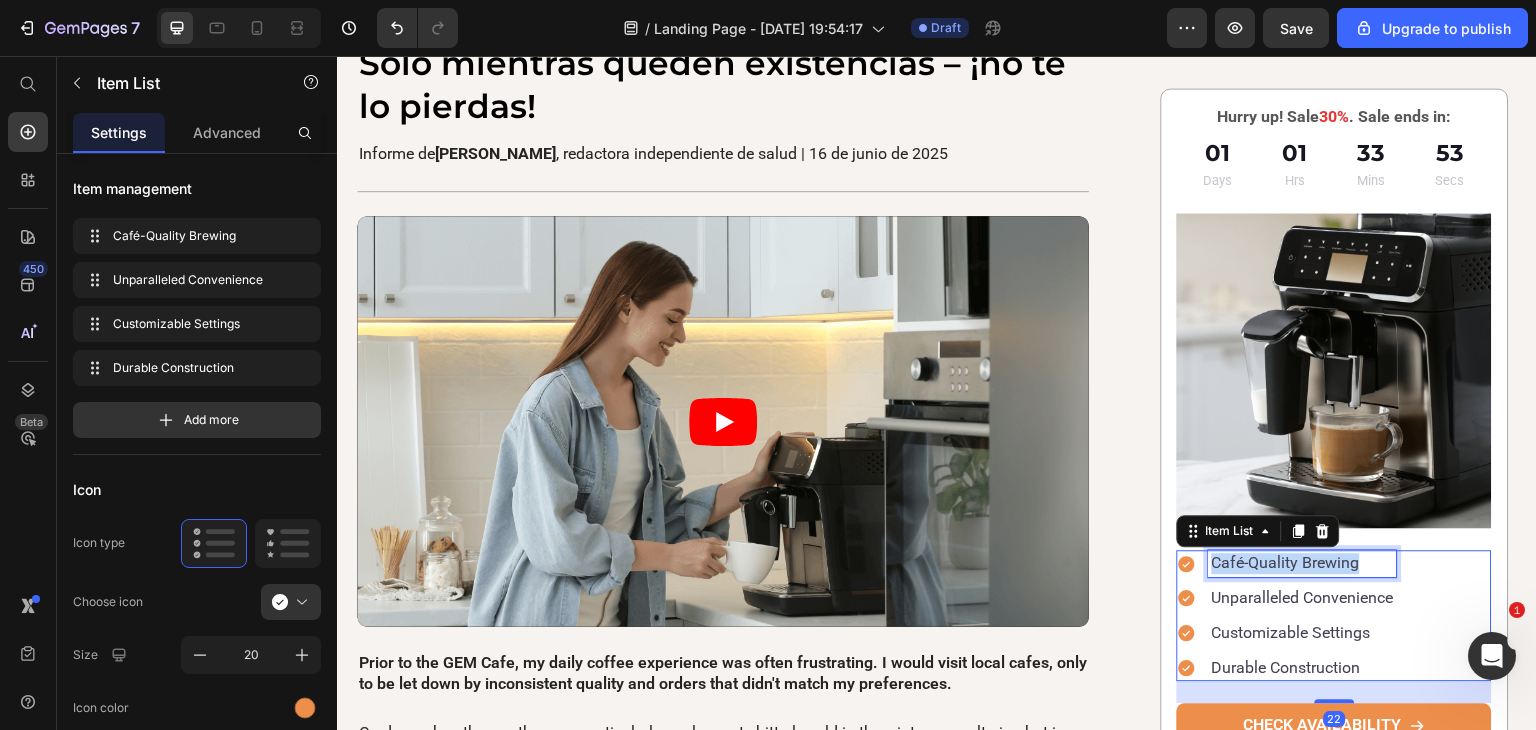 click on "Café-Quality Brewing" at bounding box center [1303, 564] 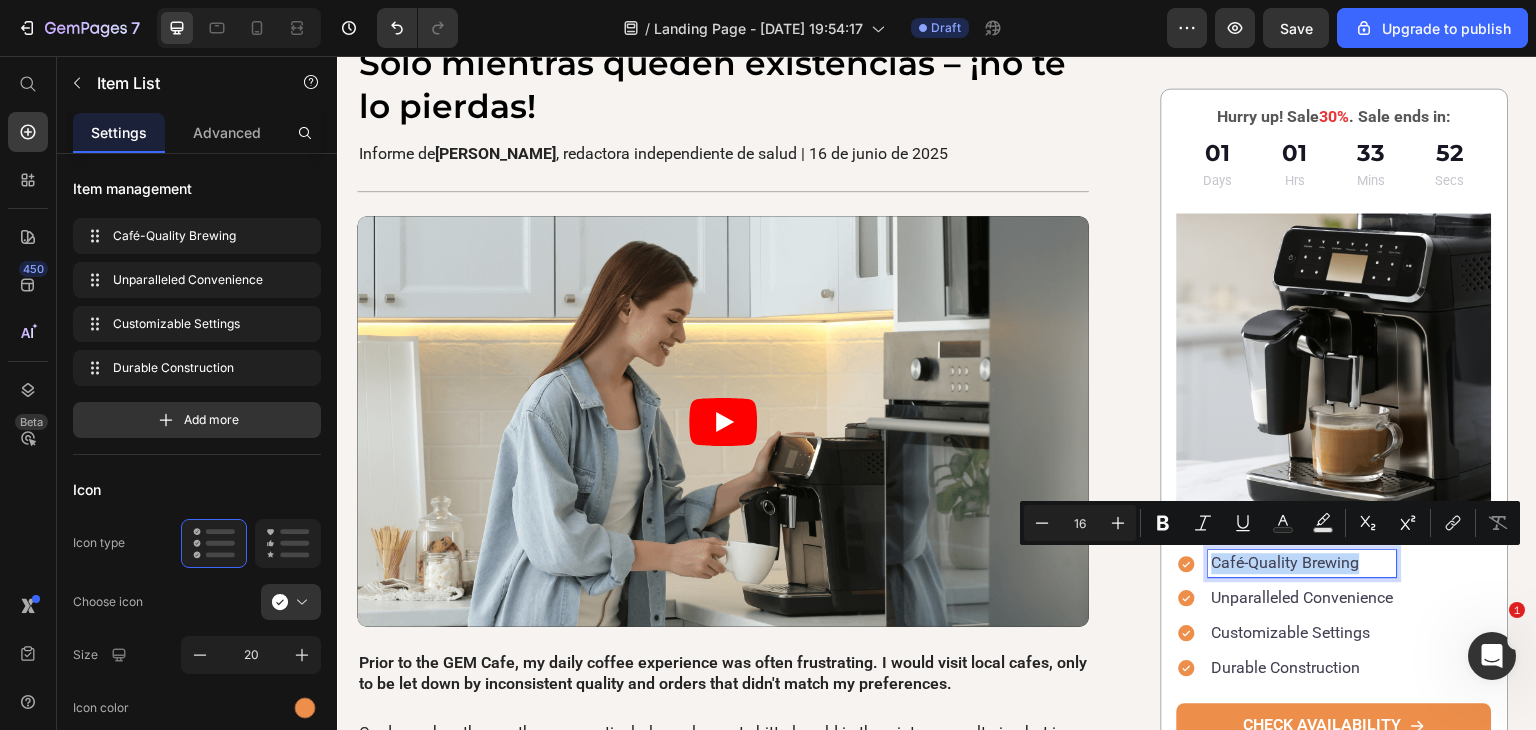 type on "18" 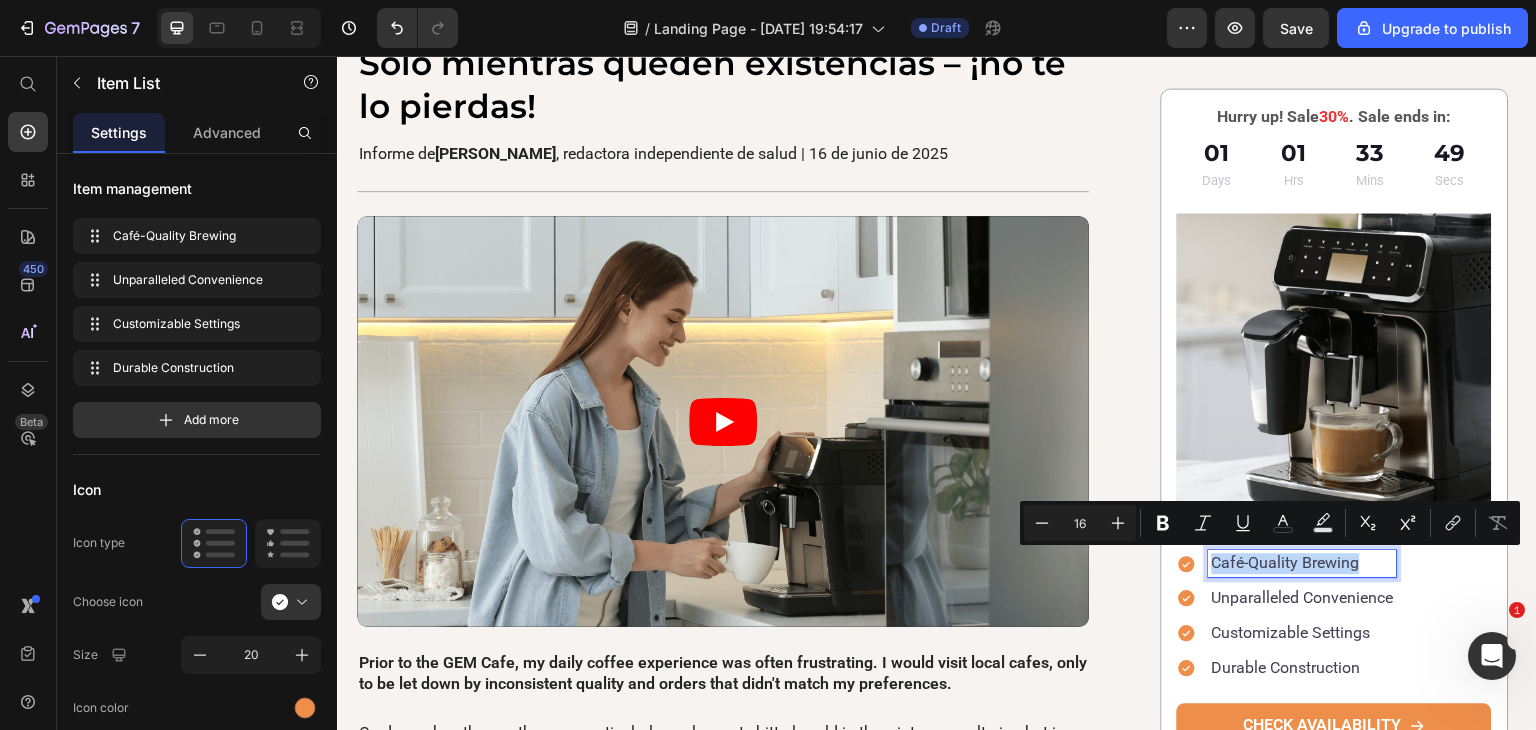 click on "Café-Quality Brewing" at bounding box center (1303, 564) 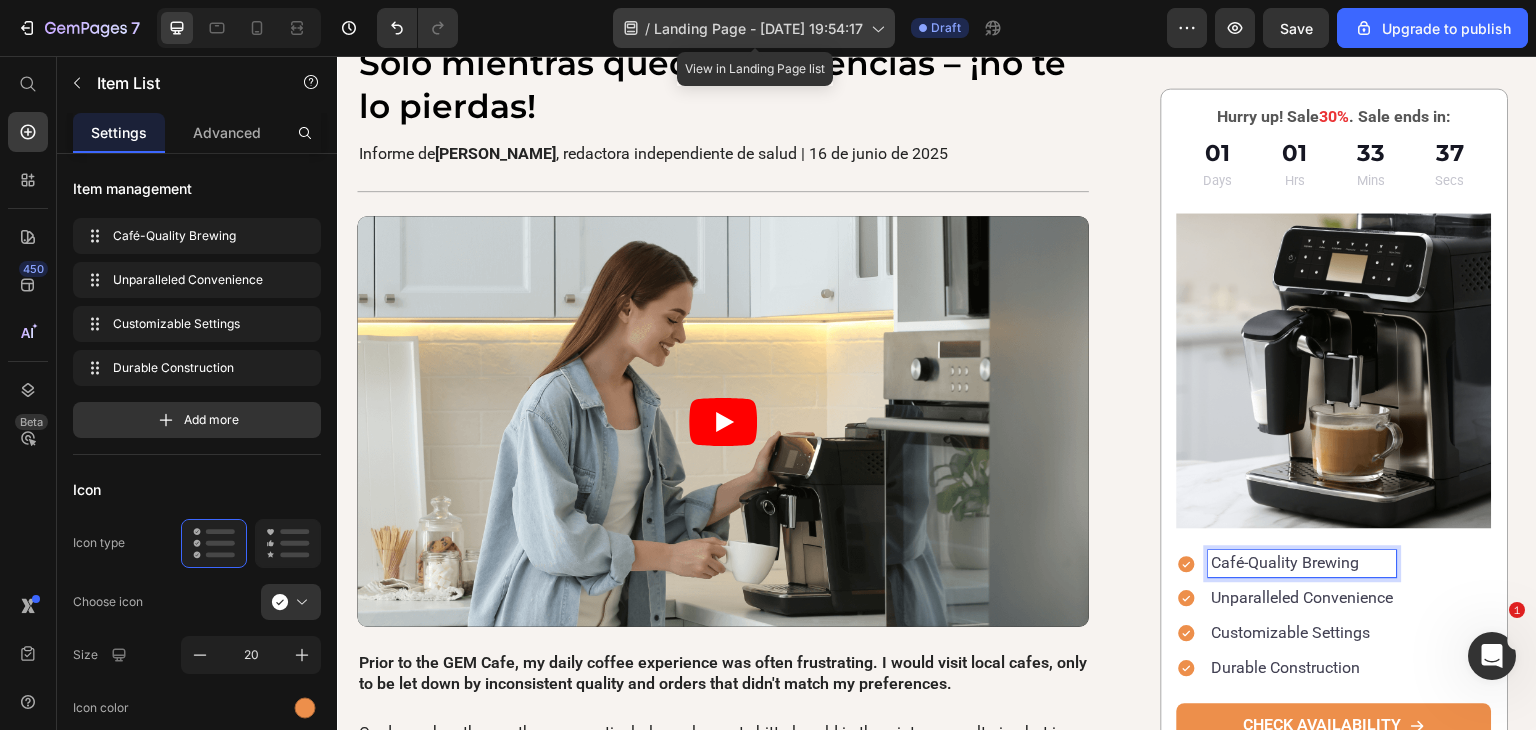 click on "Landing Page - [DATE] 19:54:17" at bounding box center (758, 28) 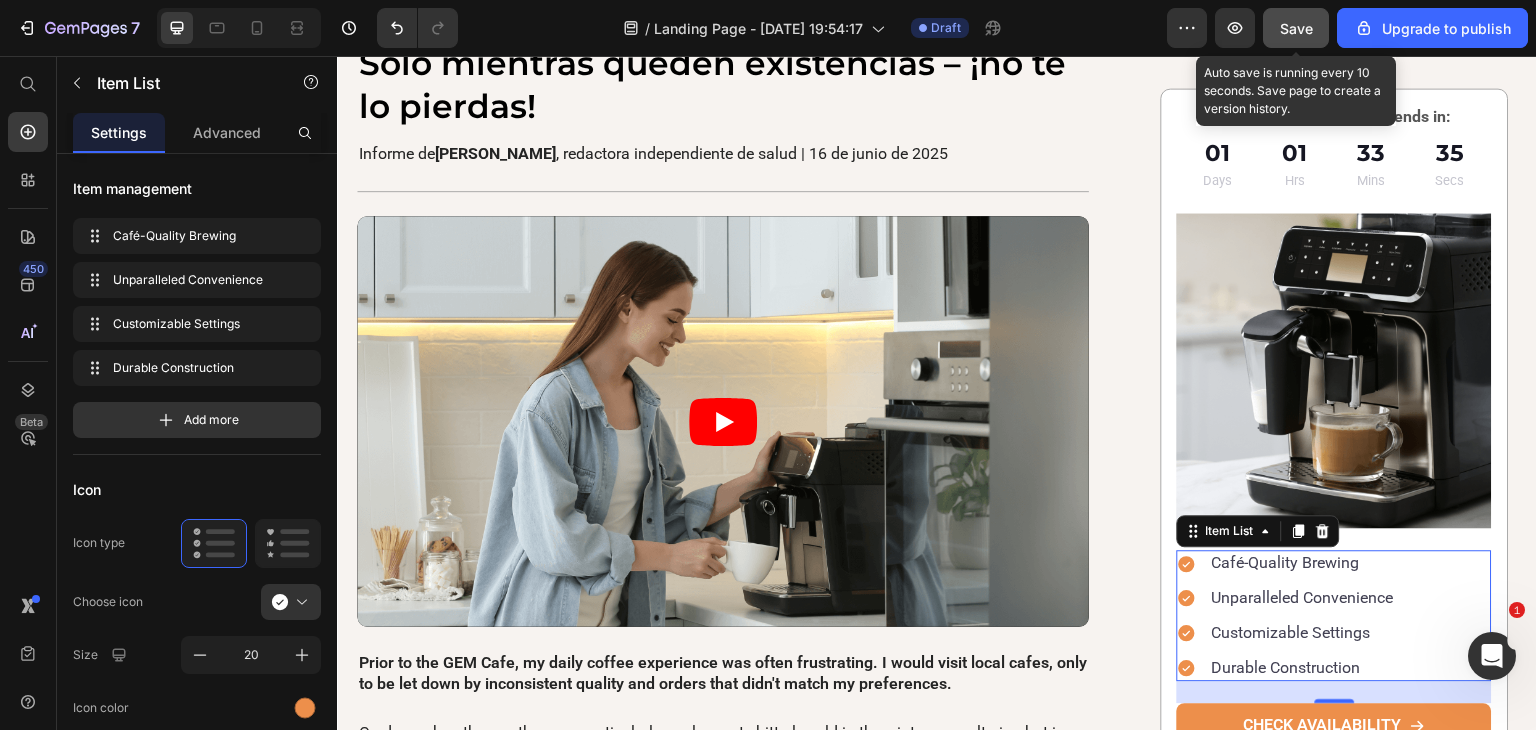 click on "Save" at bounding box center [1296, 28] 